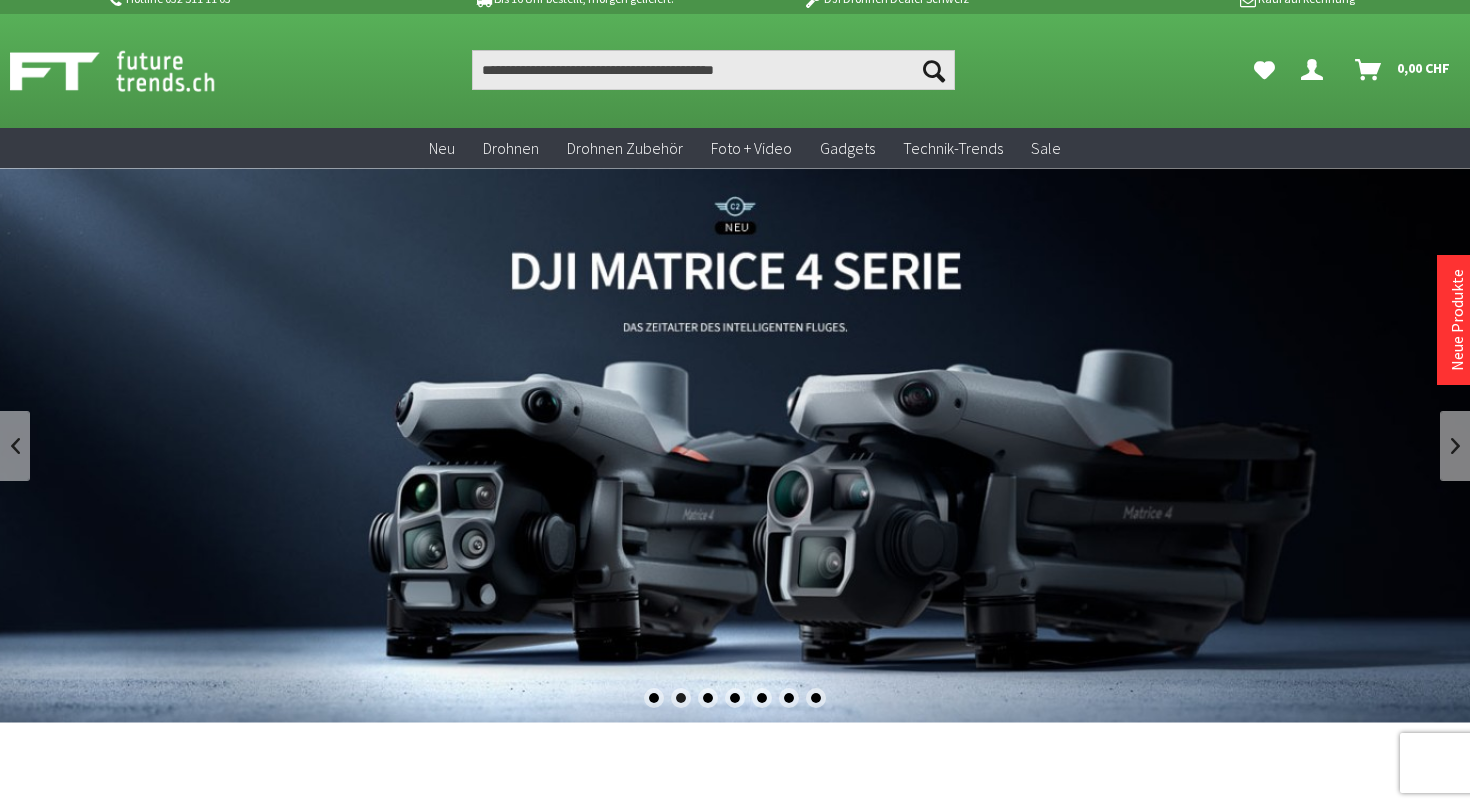 scroll, scrollTop: 0, scrollLeft: 0, axis: both 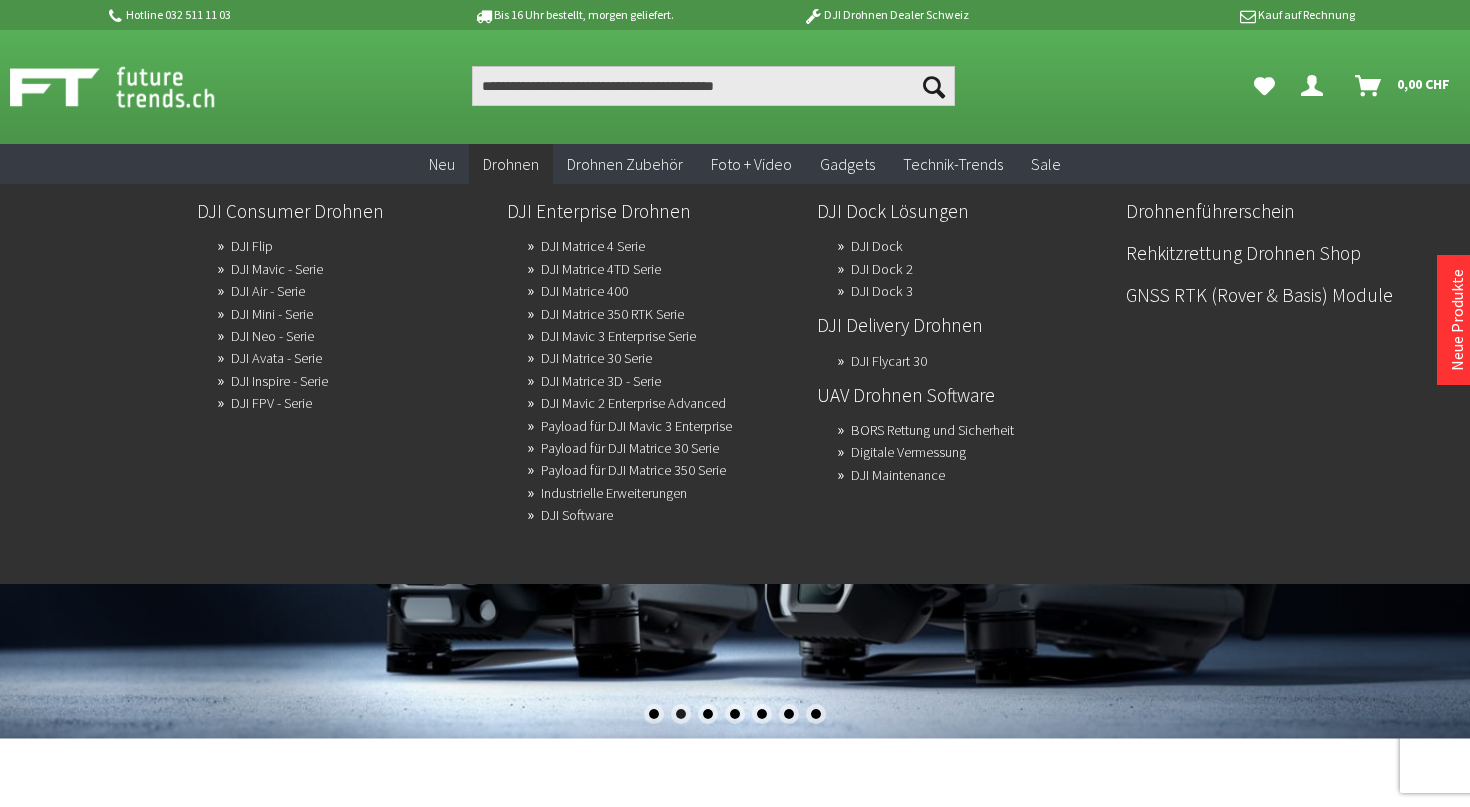 click on "Drohnen" at bounding box center [511, 164] 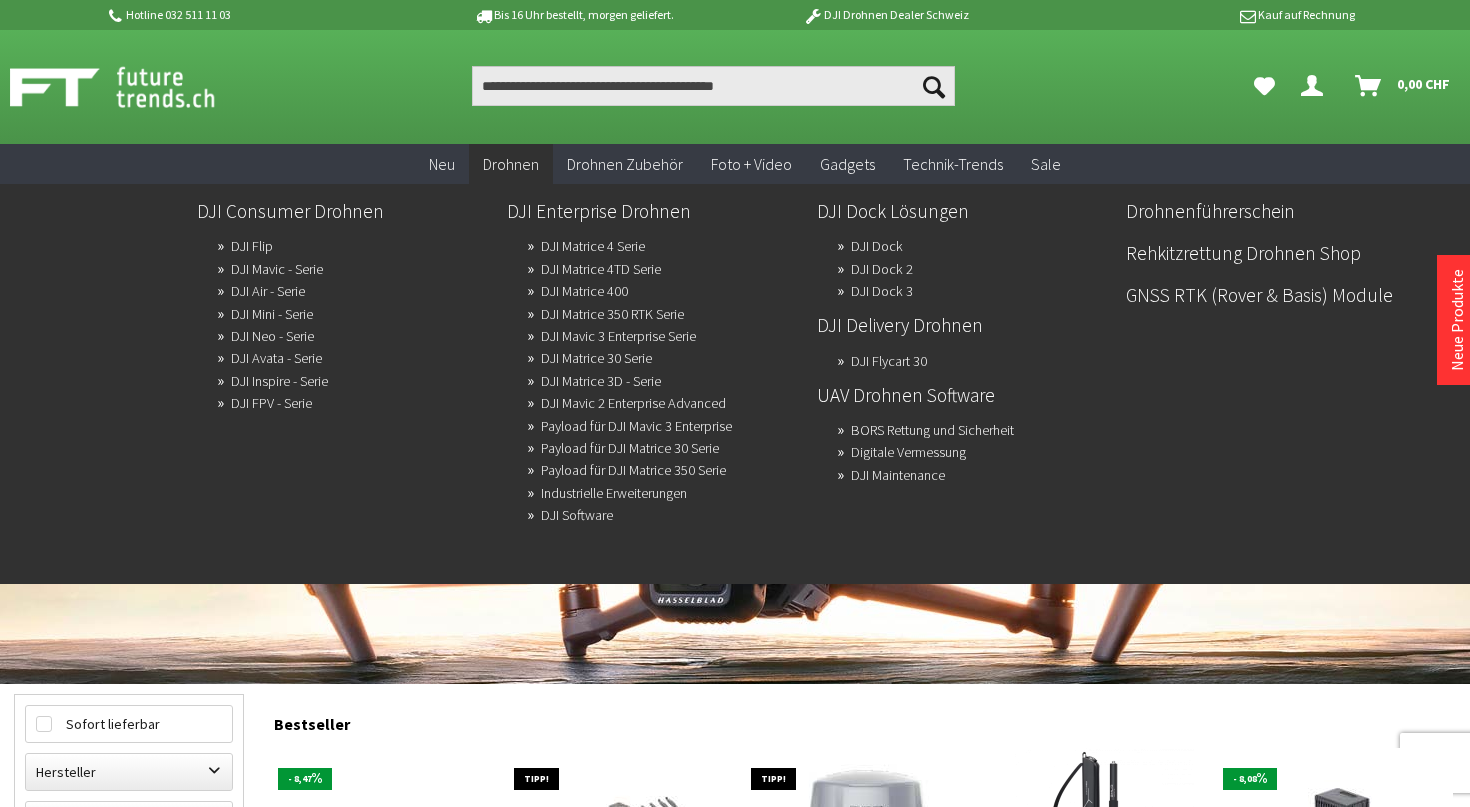 scroll, scrollTop: 0, scrollLeft: 0, axis: both 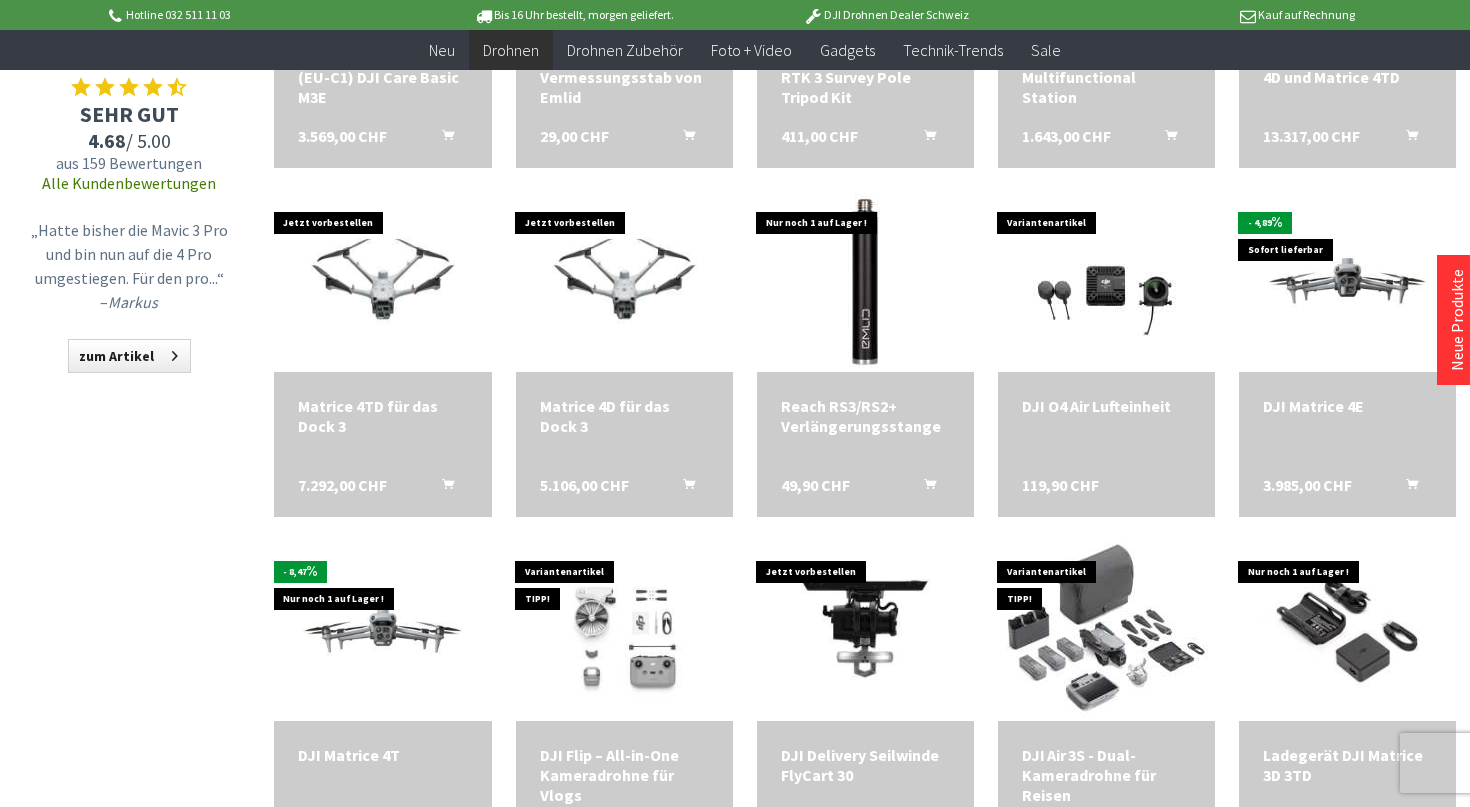 click at bounding box center (382, 631) 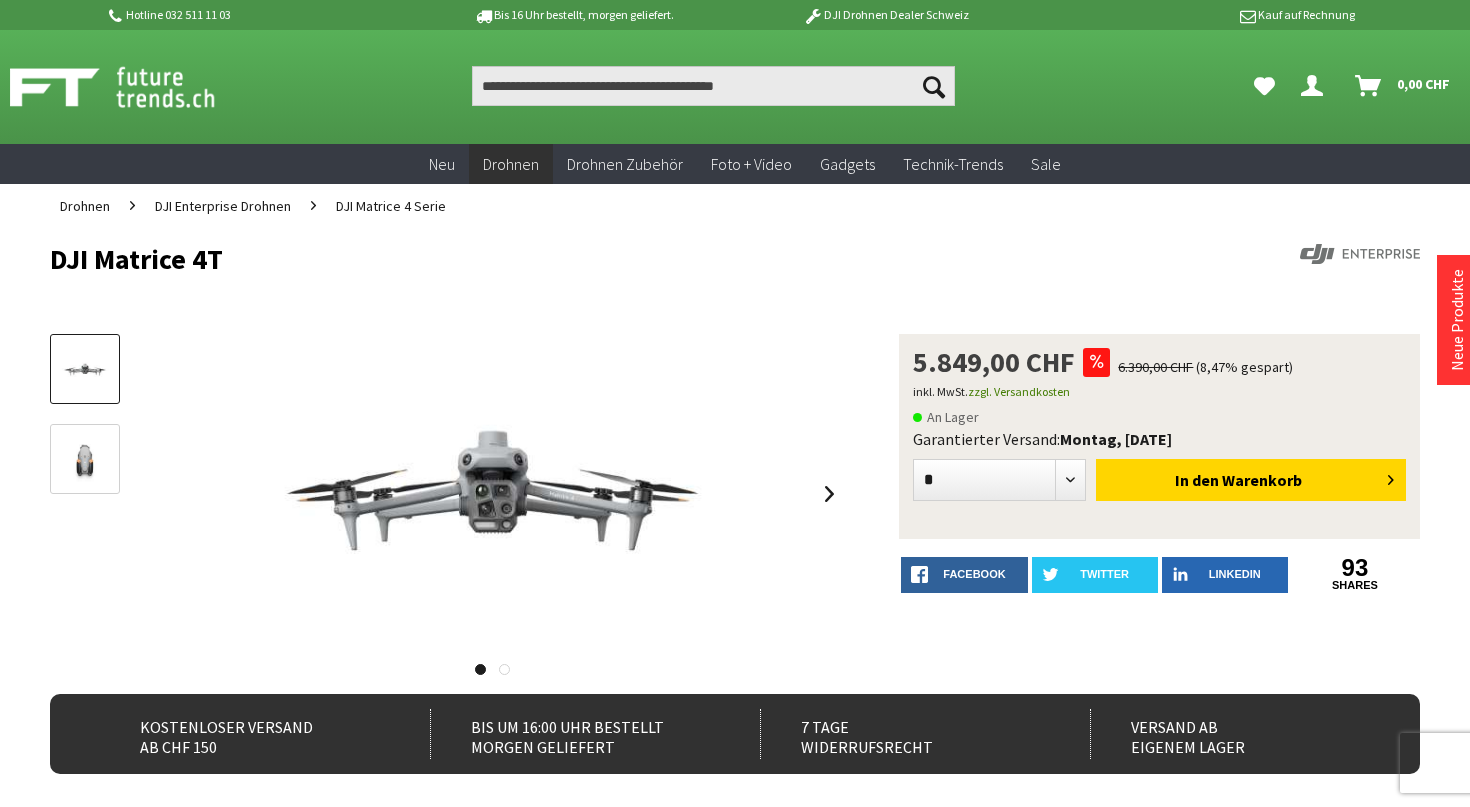 scroll, scrollTop: 0, scrollLeft: 0, axis: both 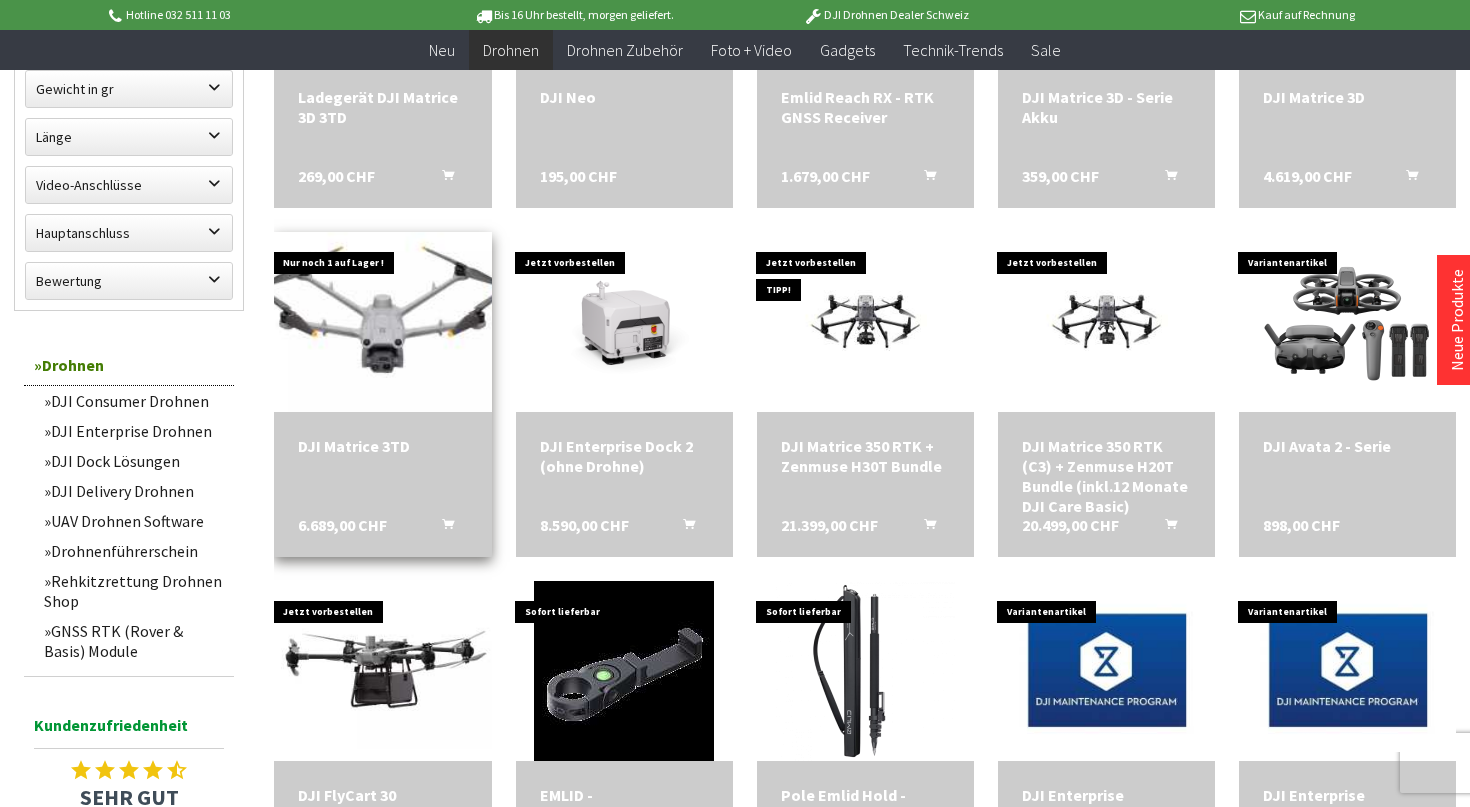 click at bounding box center [383, 322] 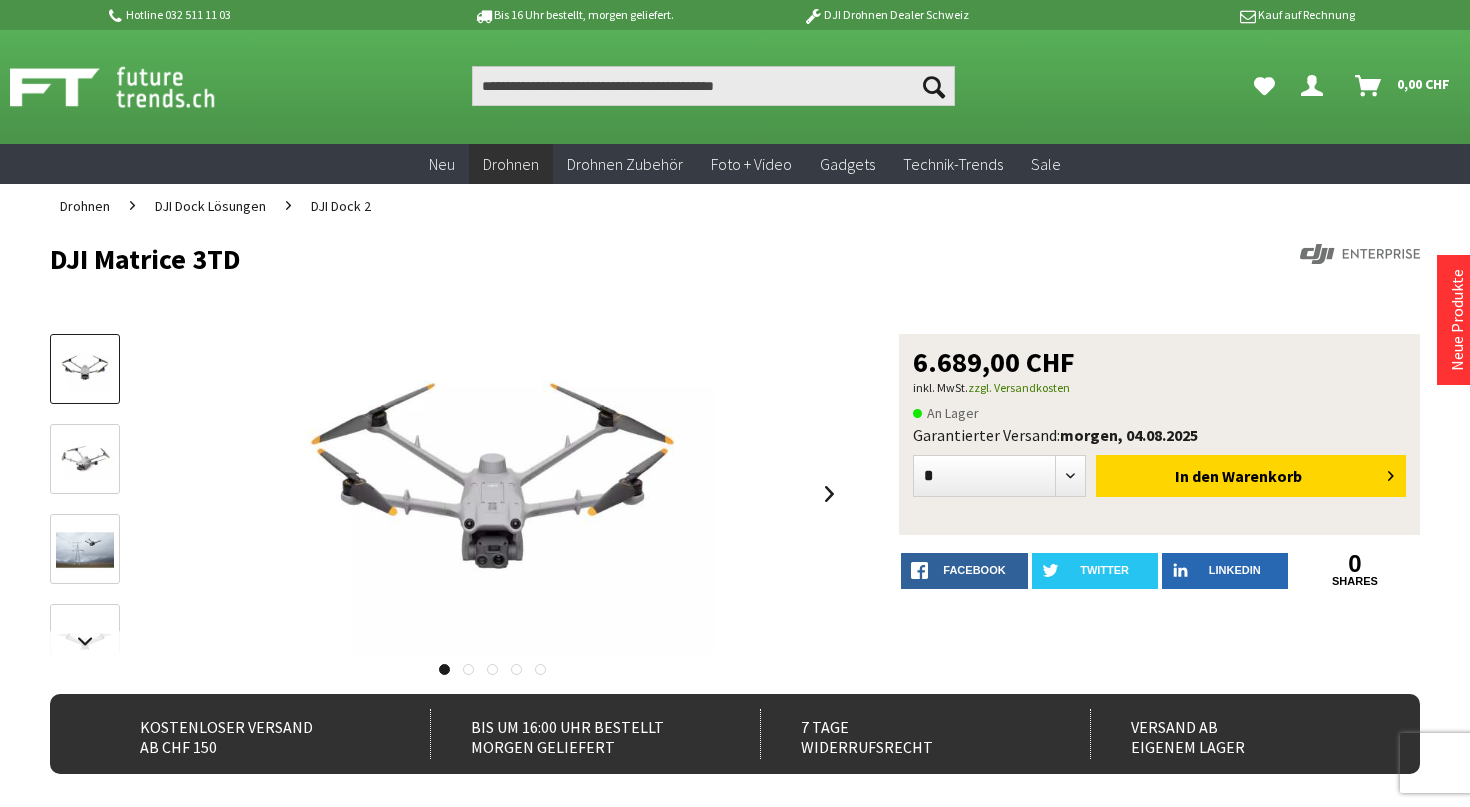scroll, scrollTop: 0, scrollLeft: 0, axis: both 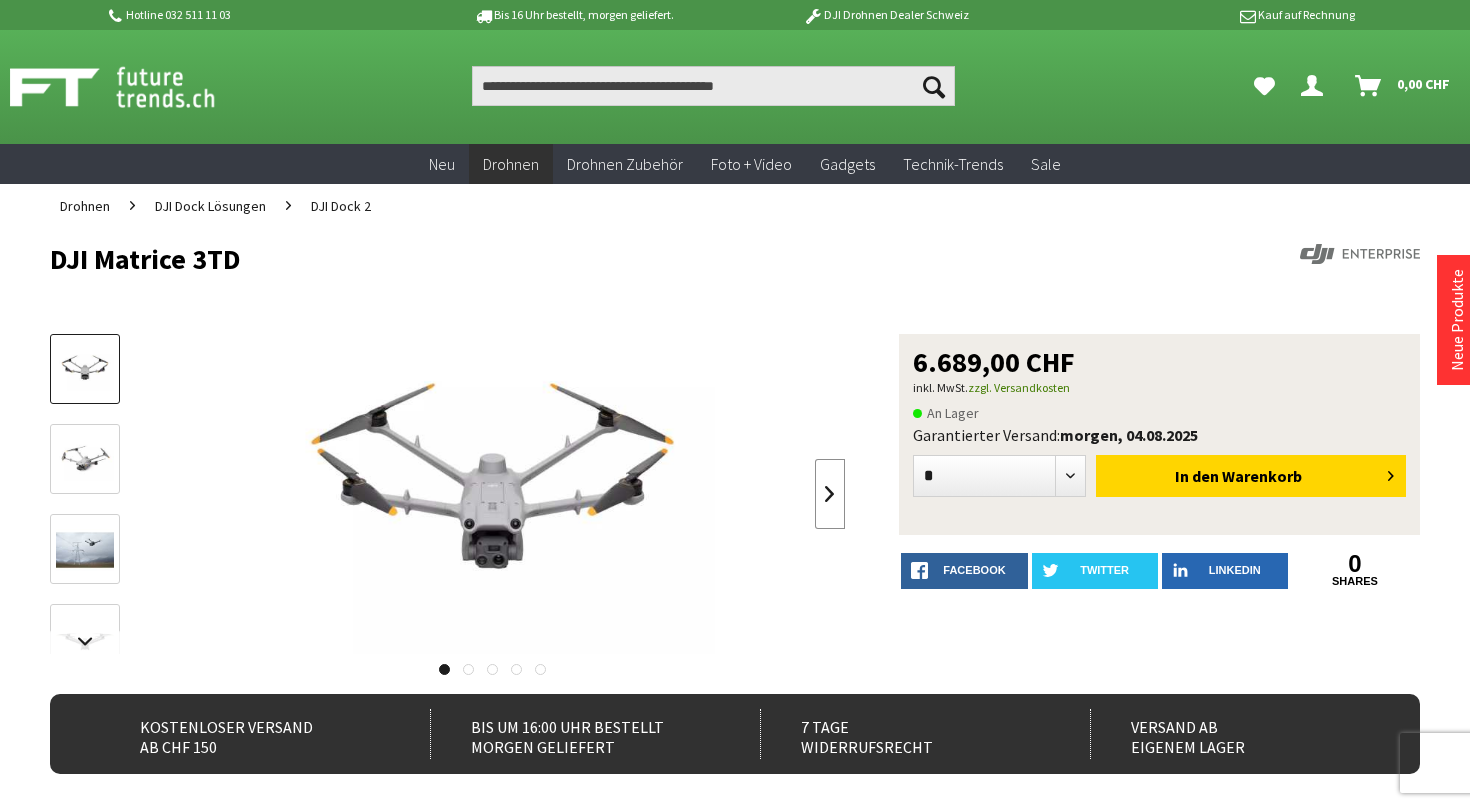 click at bounding box center [830, 494] 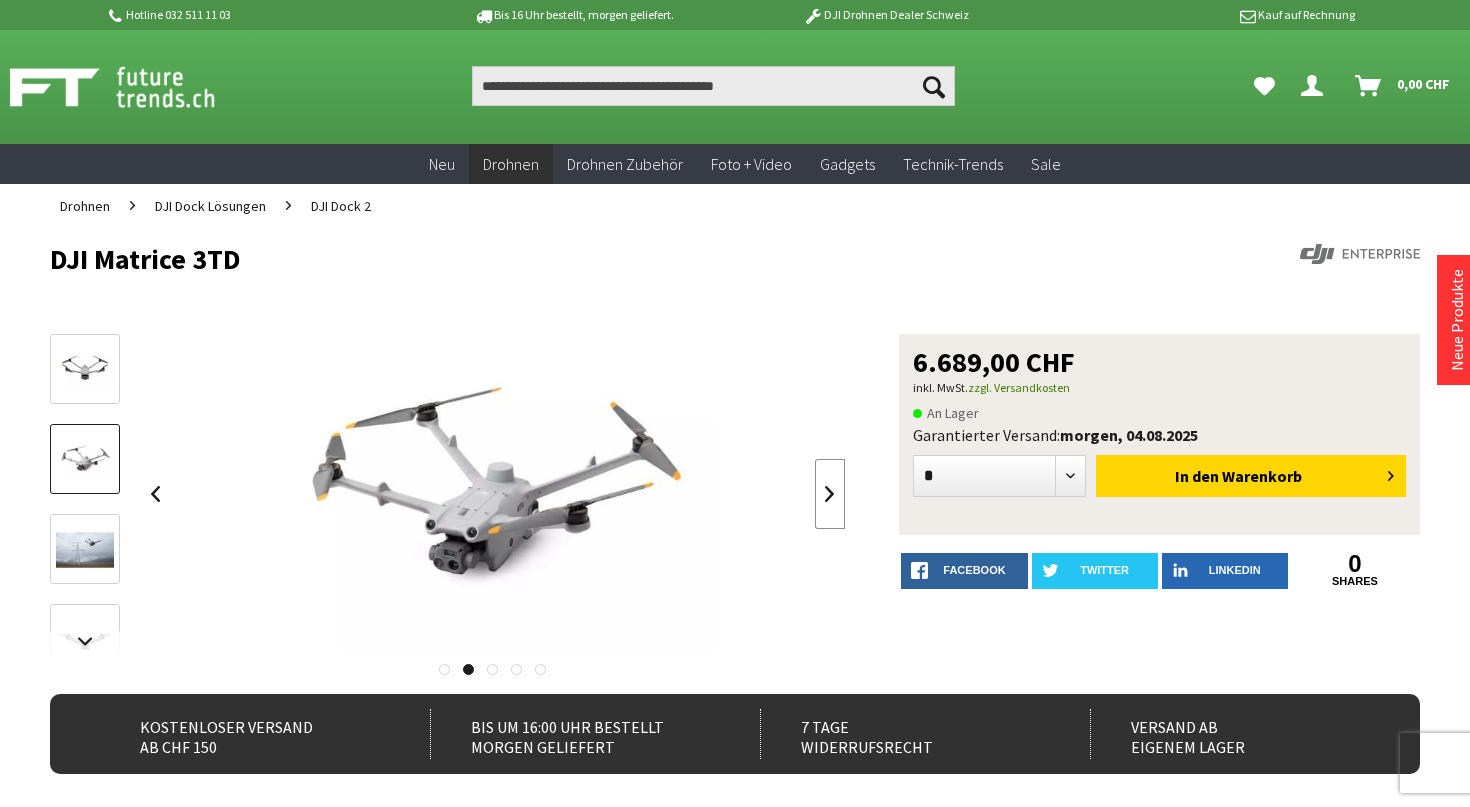 click at bounding box center [830, 494] 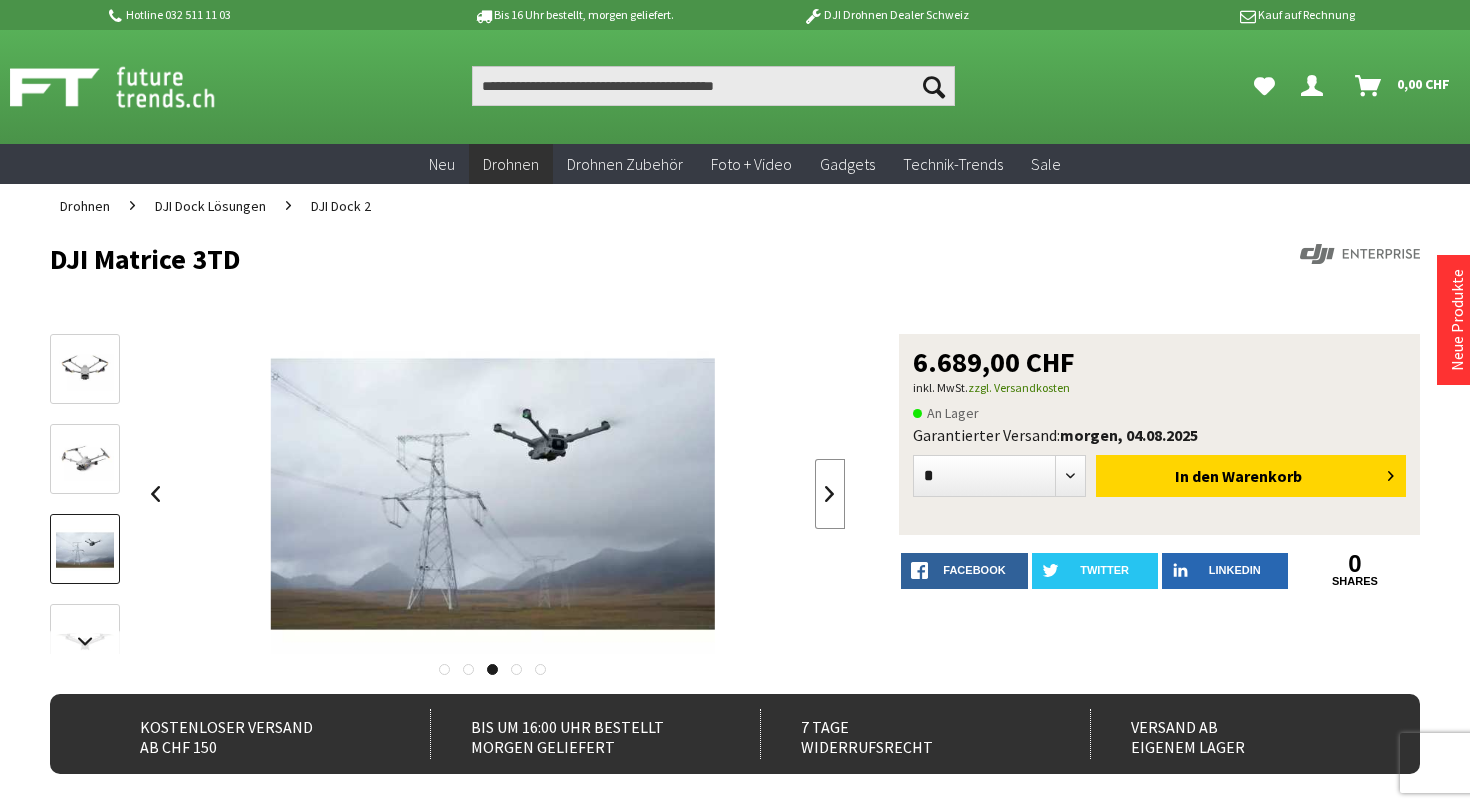 click at bounding box center [830, 494] 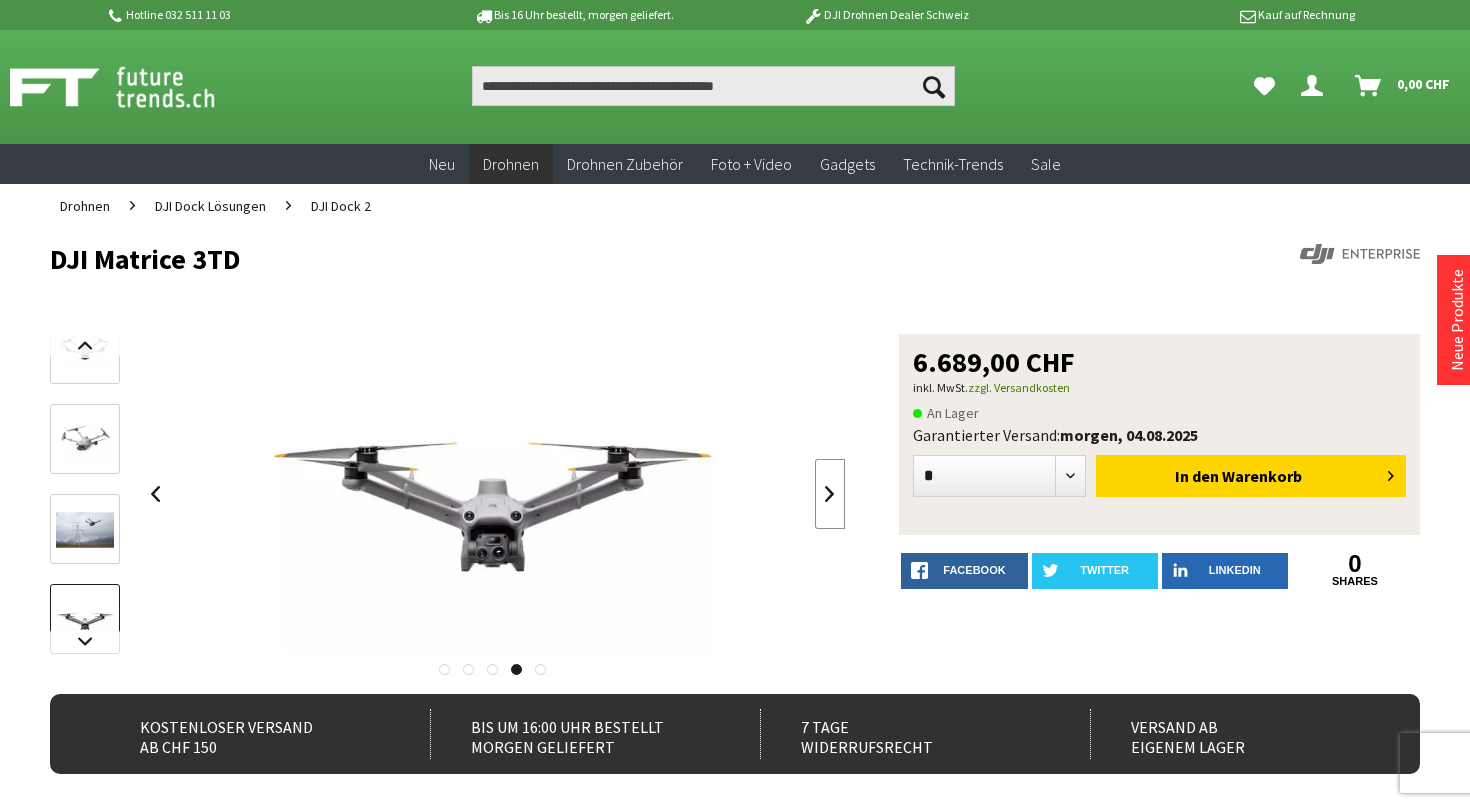 click at bounding box center [830, 494] 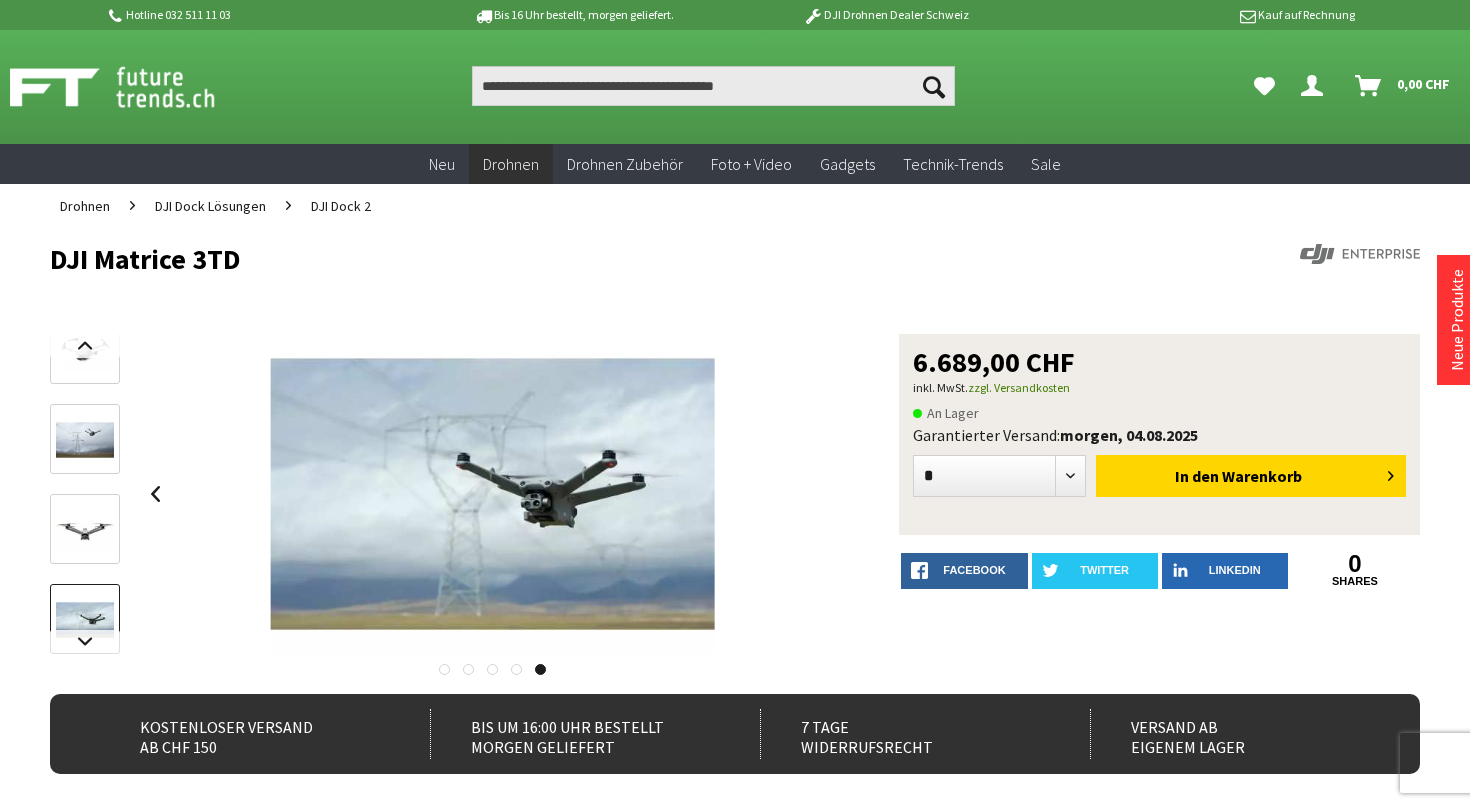 click at bounding box center [492, 494] 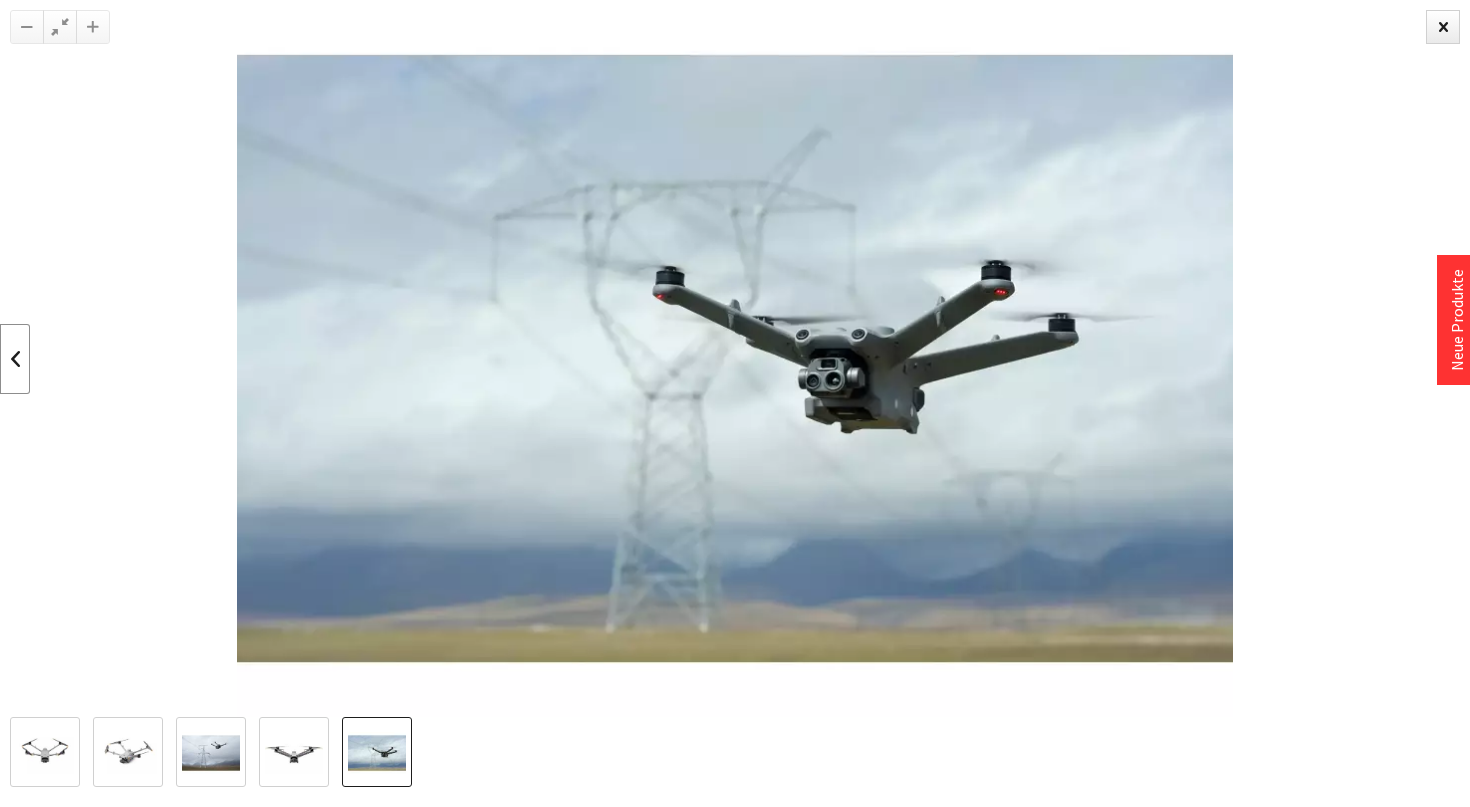 click at bounding box center [15, 359] 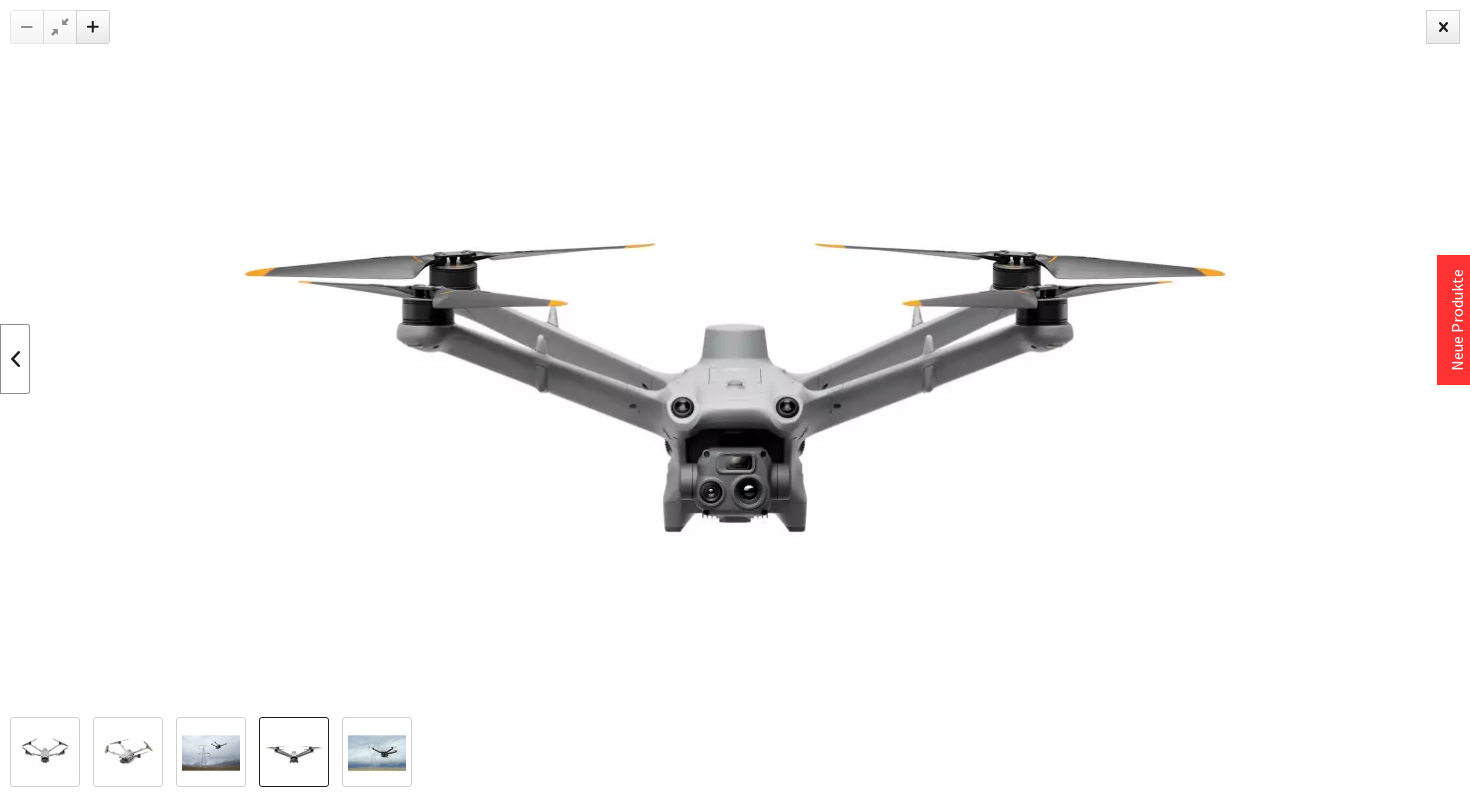 click at bounding box center (15, 359) 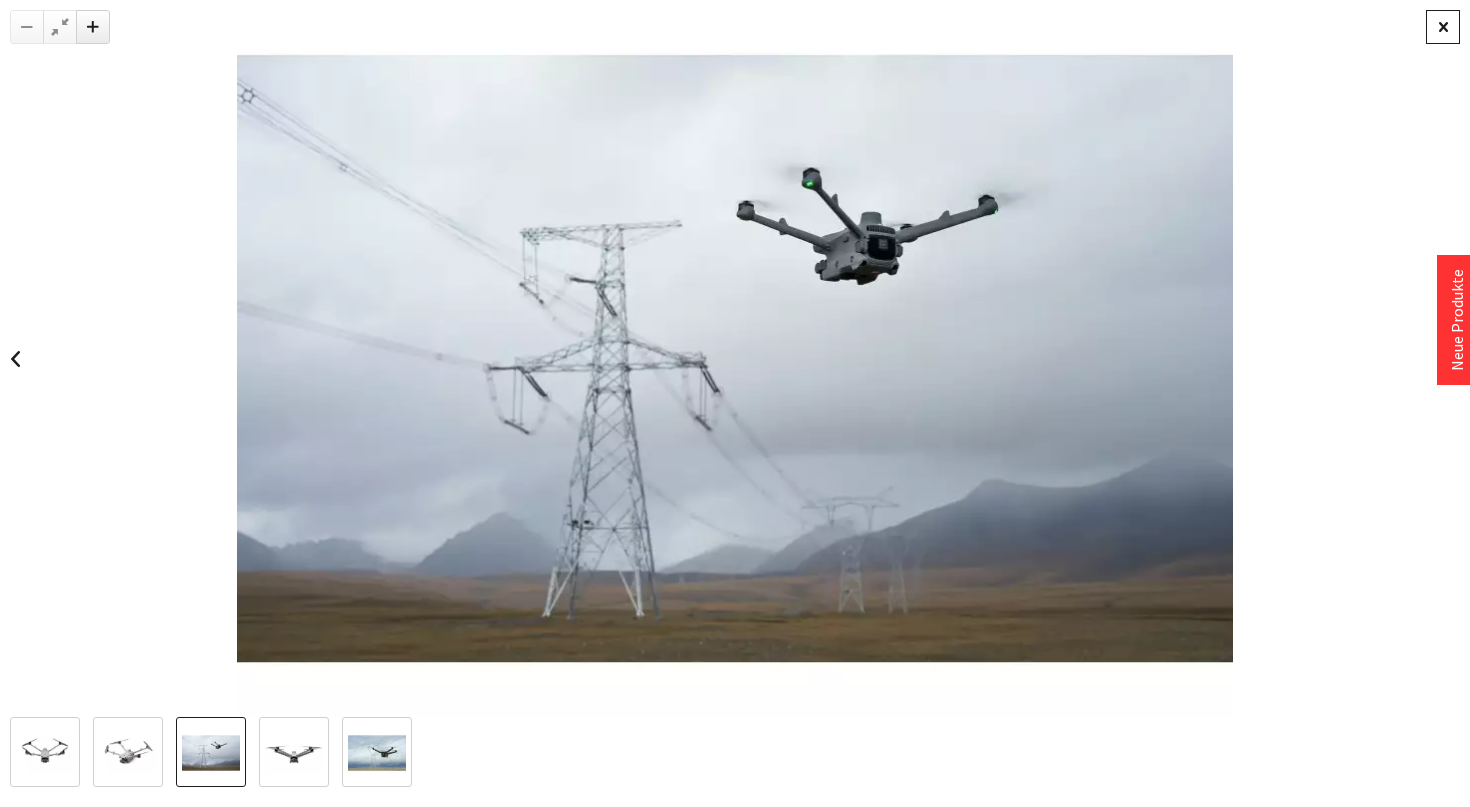 click at bounding box center (1443, 27) 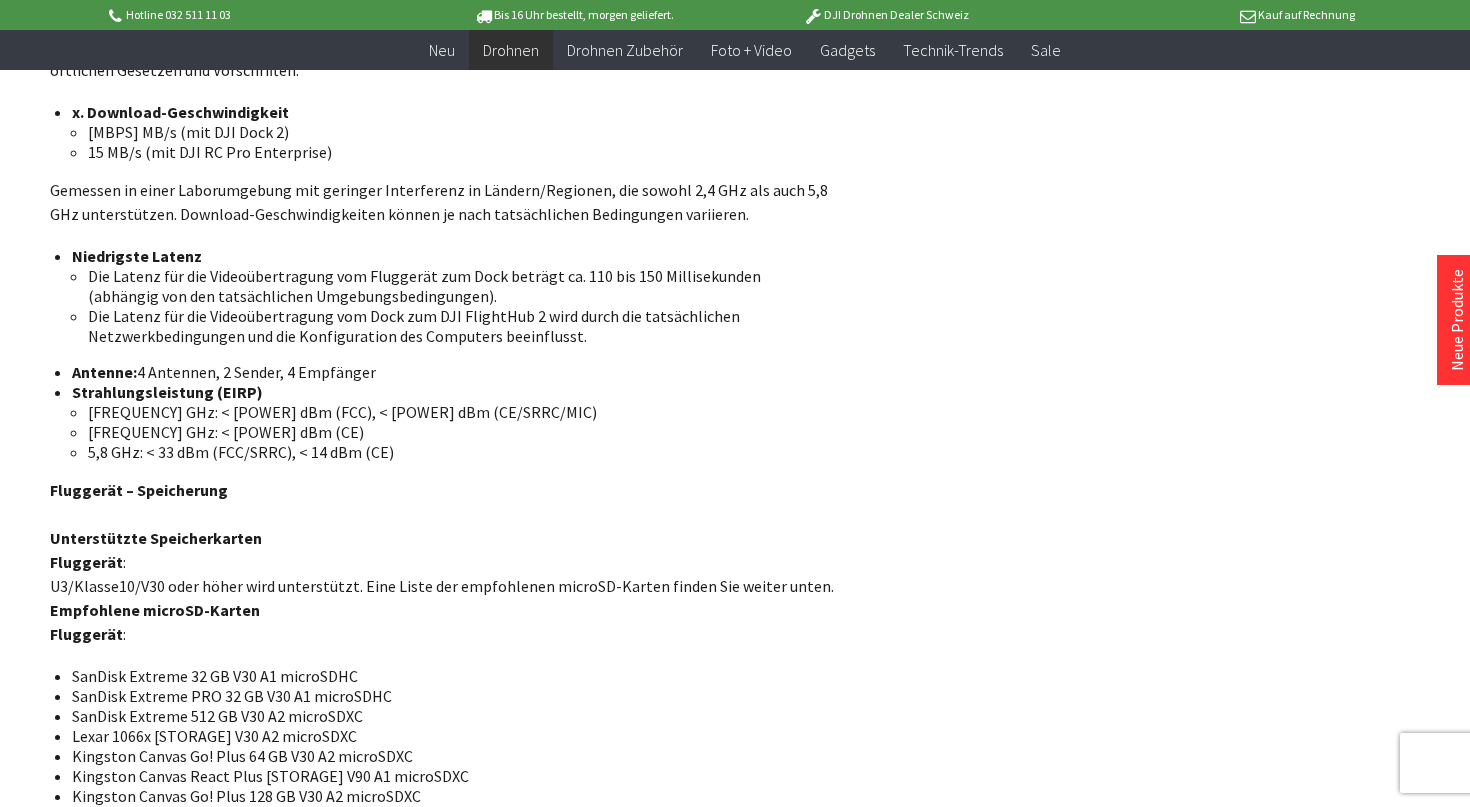 scroll, scrollTop: 10029, scrollLeft: 0, axis: vertical 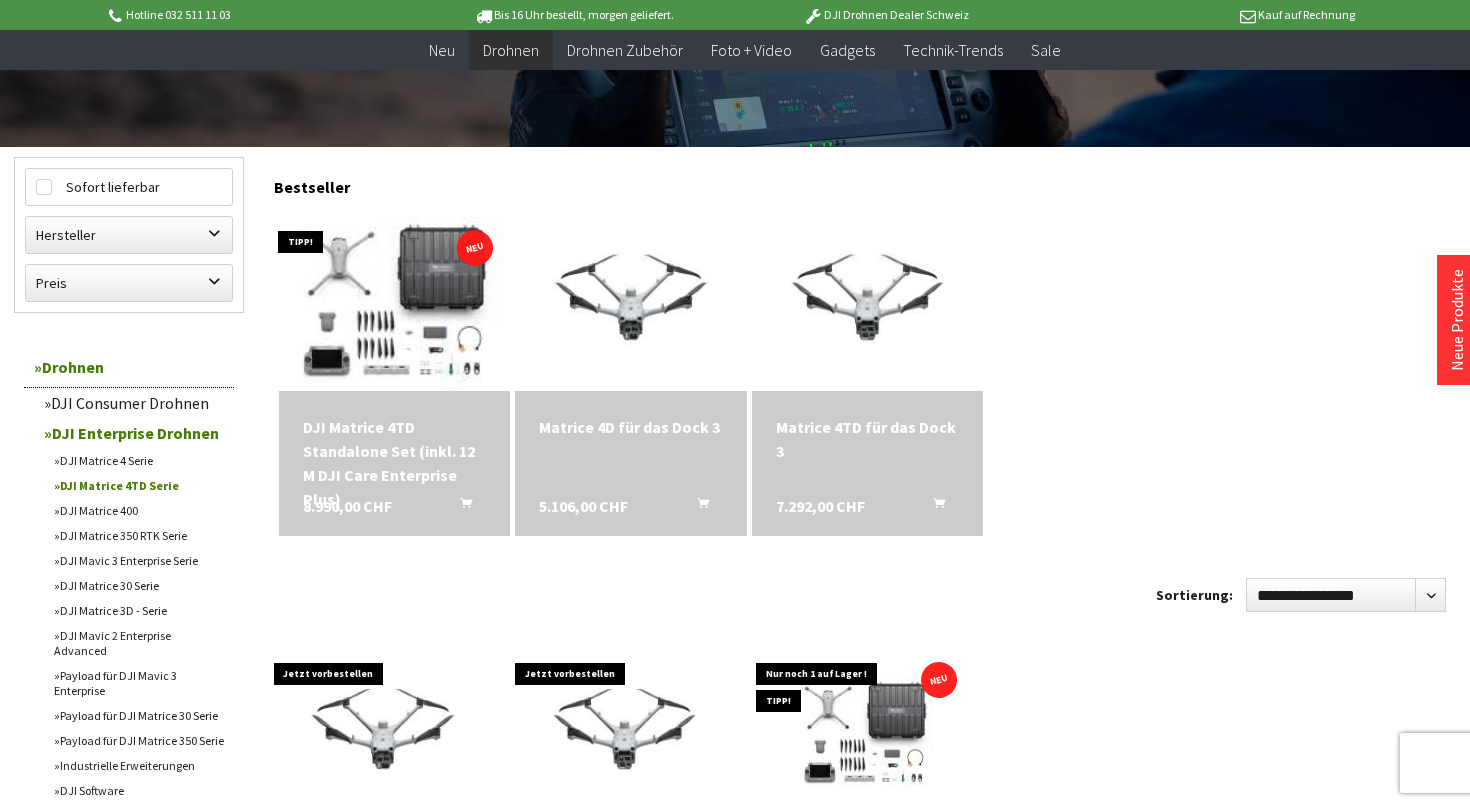 click at bounding box center [394, 302] 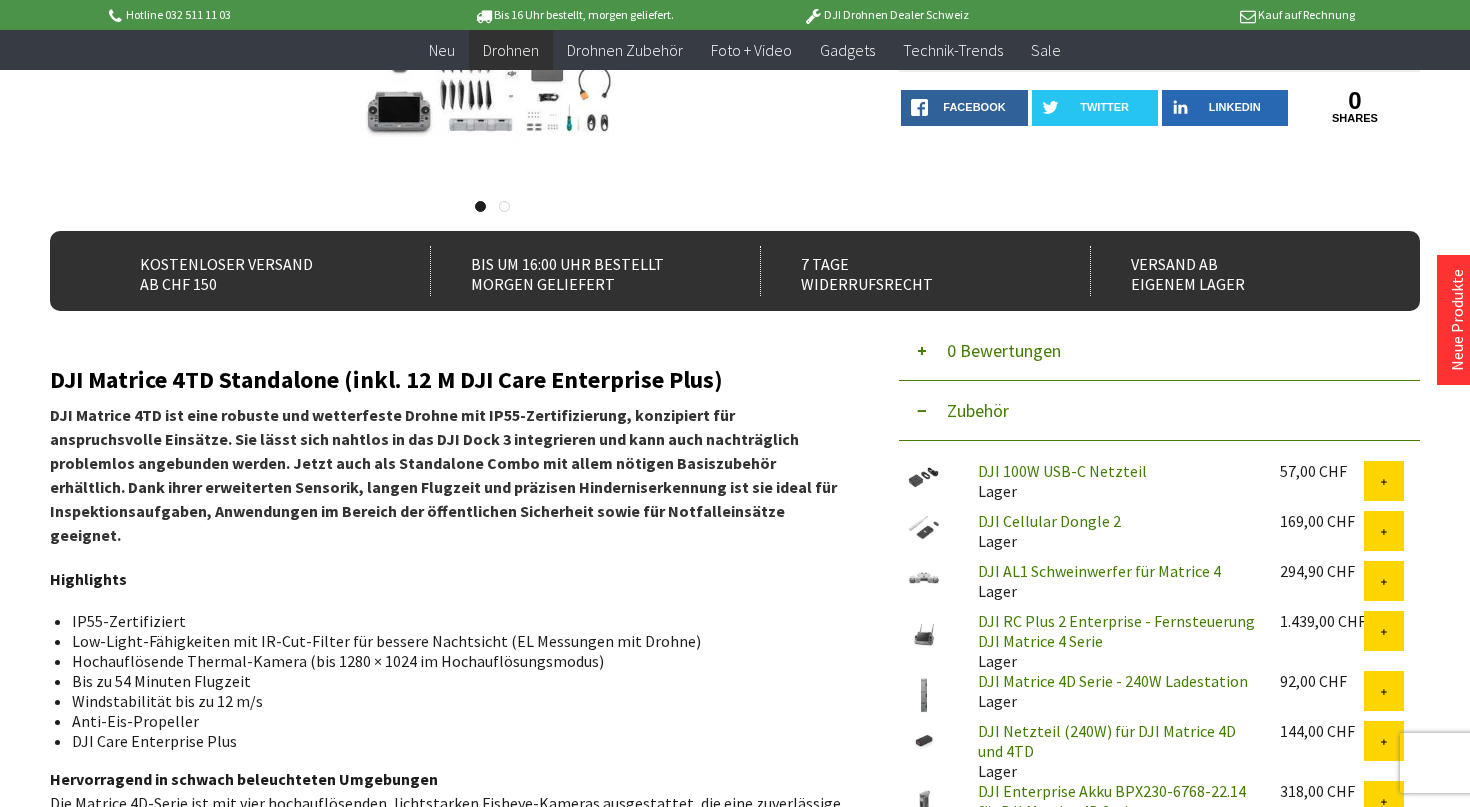 scroll, scrollTop: 418, scrollLeft: 0, axis: vertical 